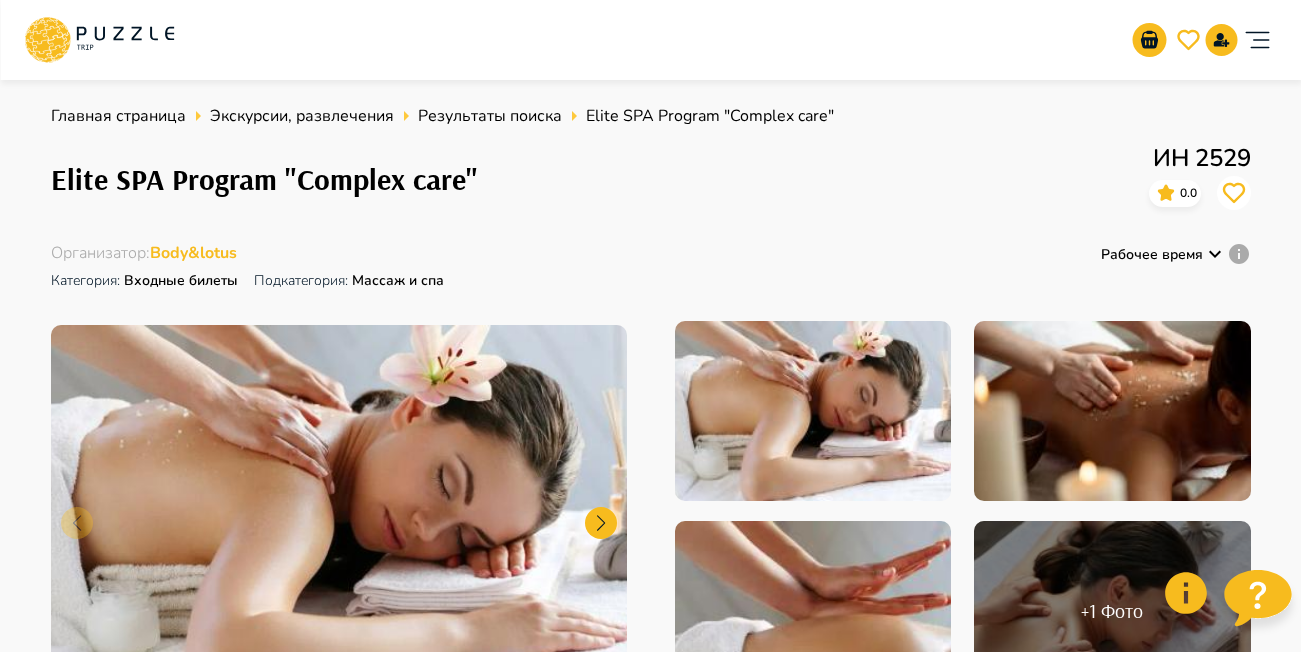 scroll, scrollTop: 0, scrollLeft: 0, axis: both 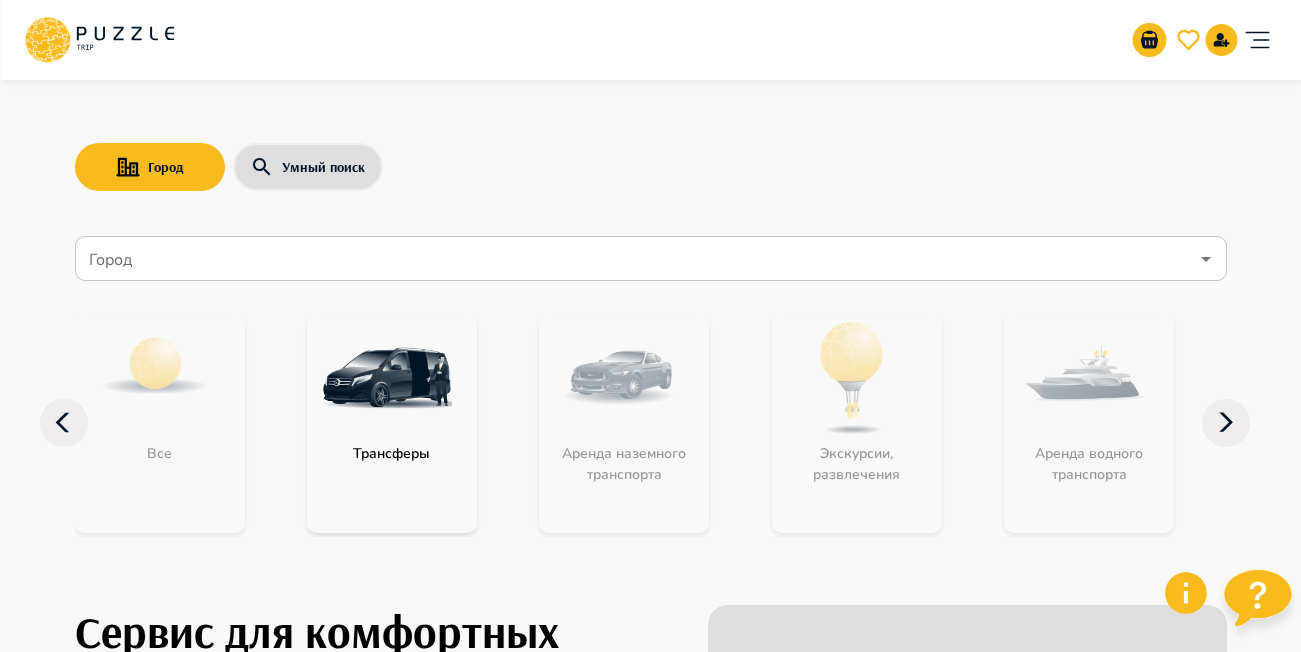 click on "Город" at bounding box center [636, 259] 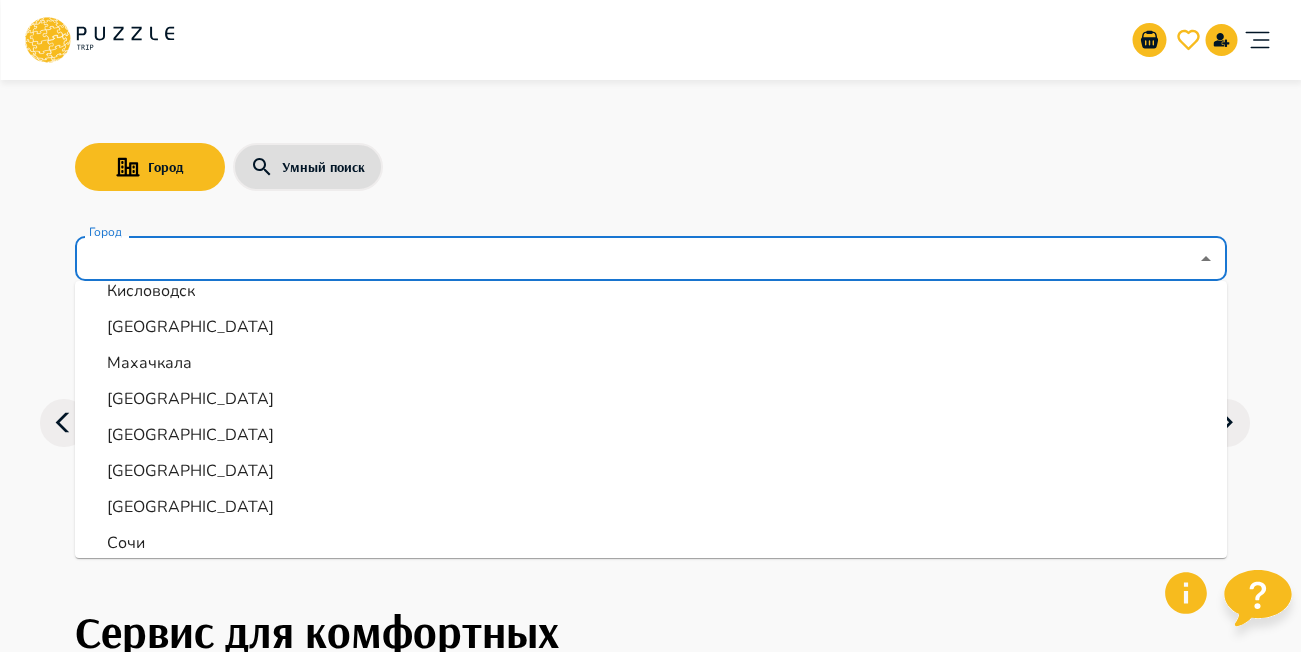 scroll, scrollTop: 800, scrollLeft: 0, axis: vertical 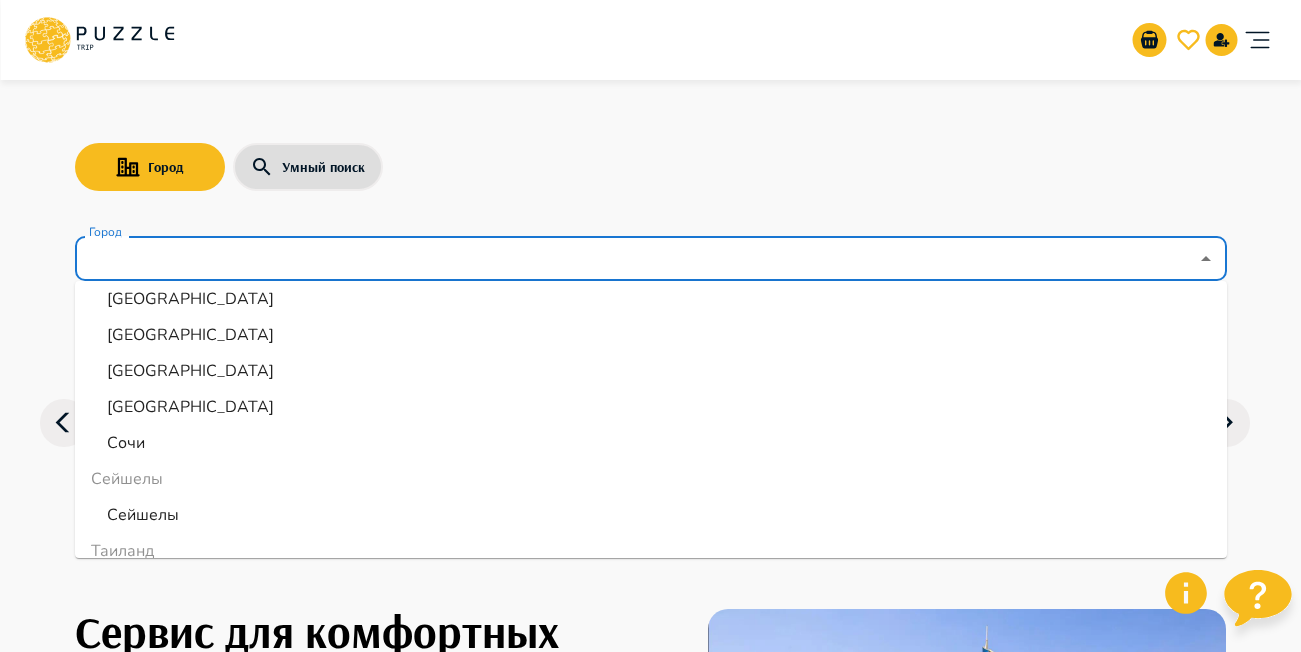 click on "Сочи" at bounding box center [126, 443] 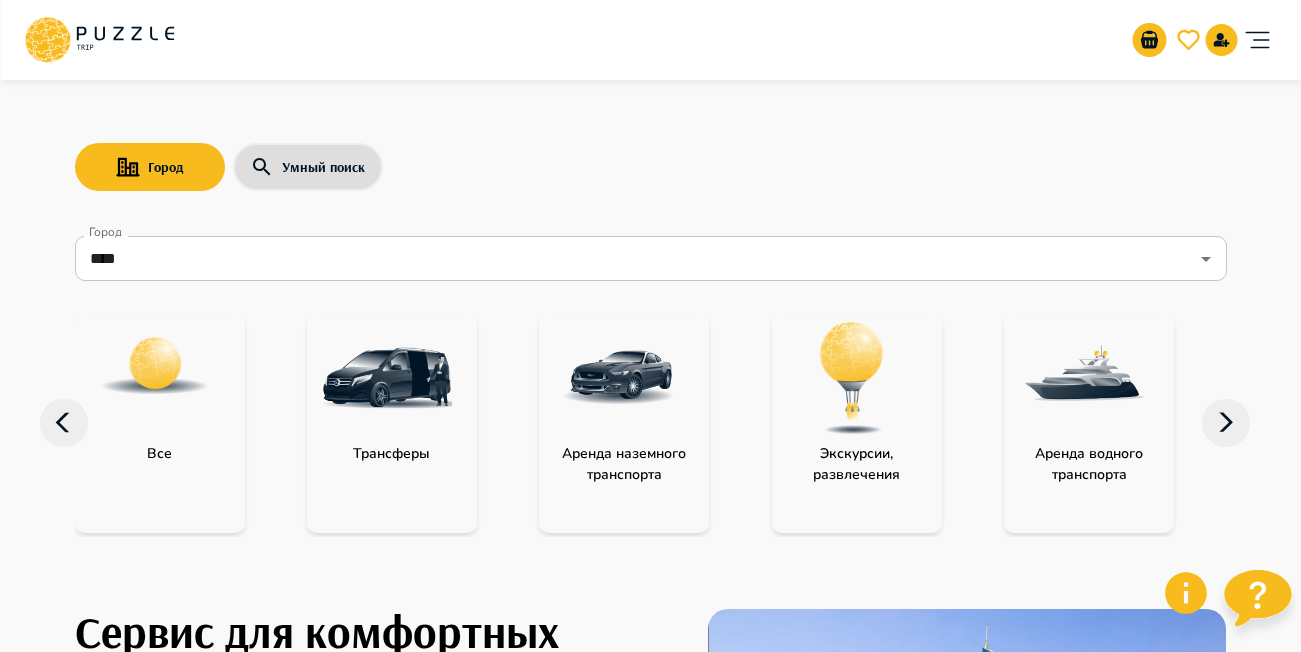 click 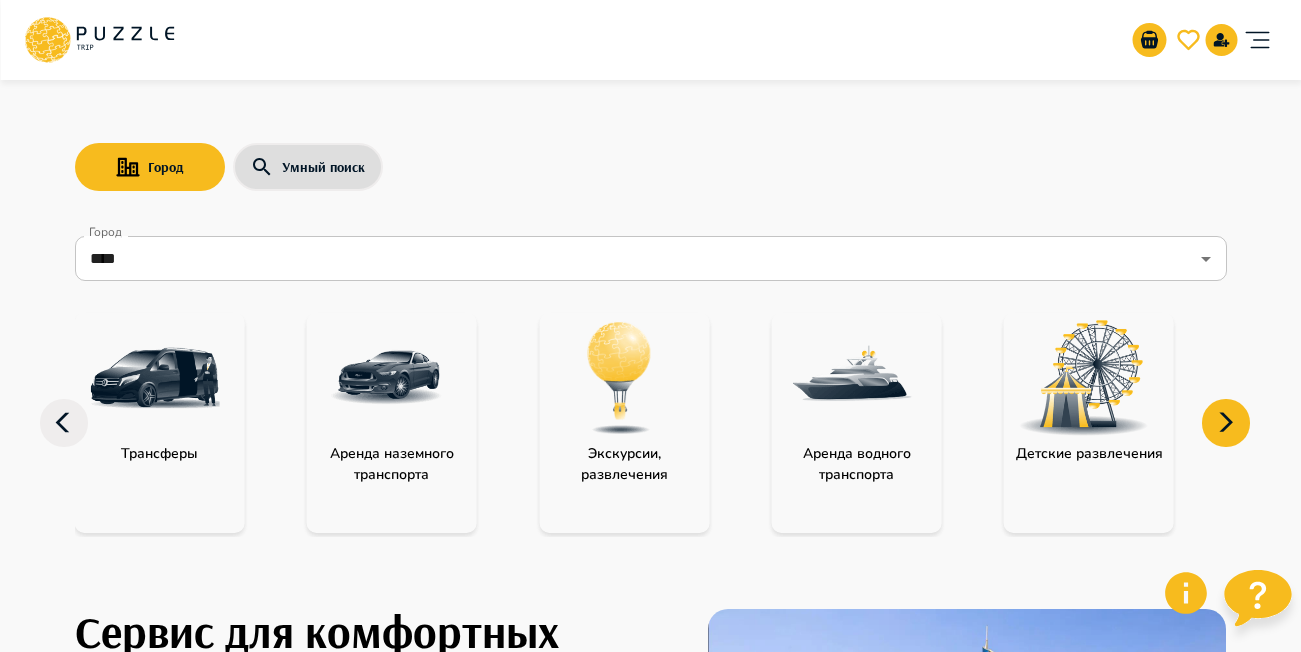 click 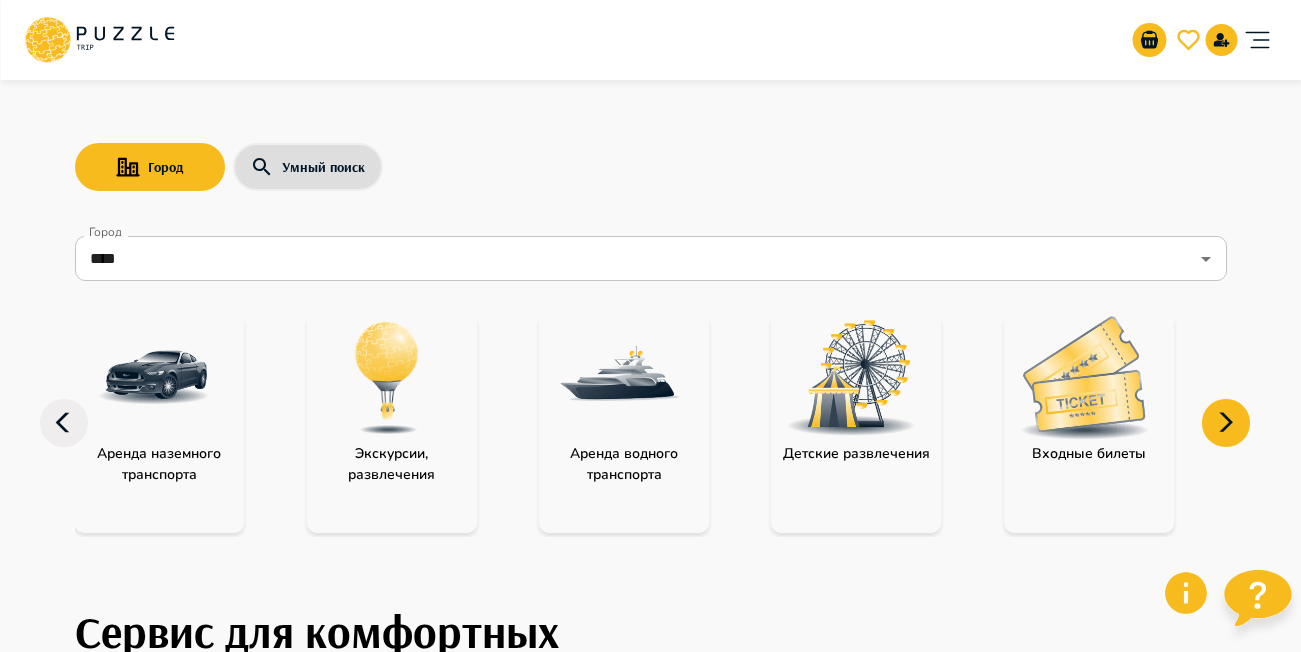 click at bounding box center [1084, 377] 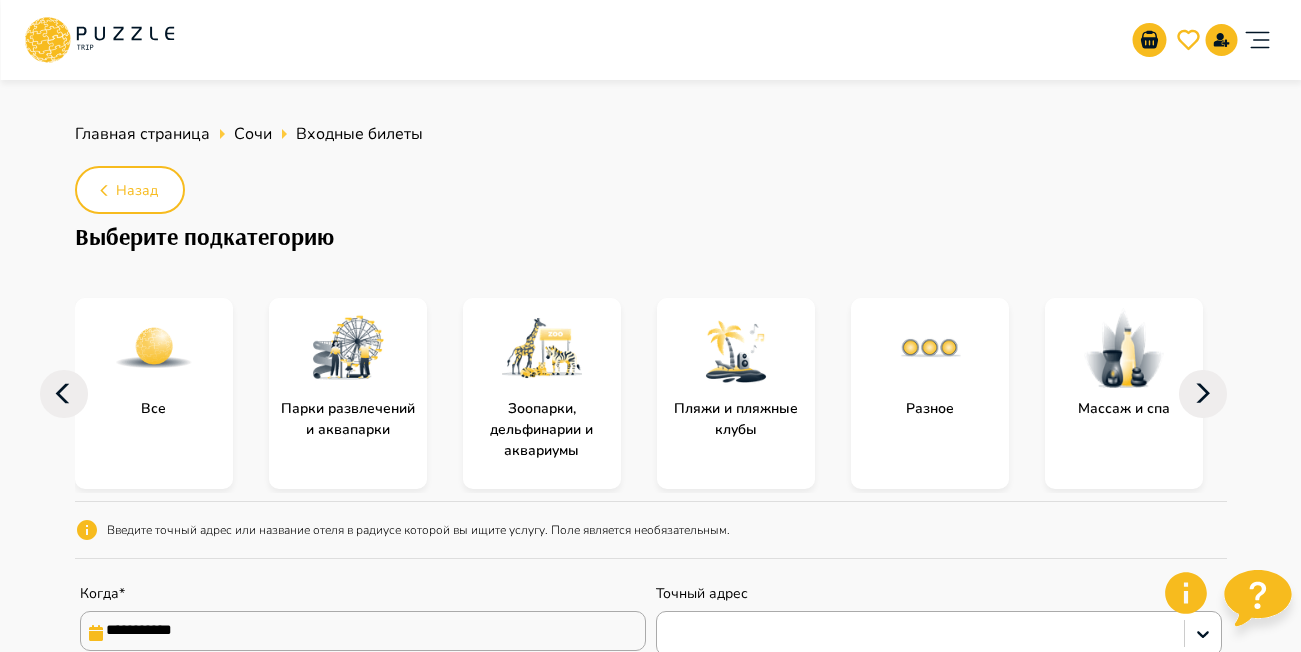 click at bounding box center (1124, 348) 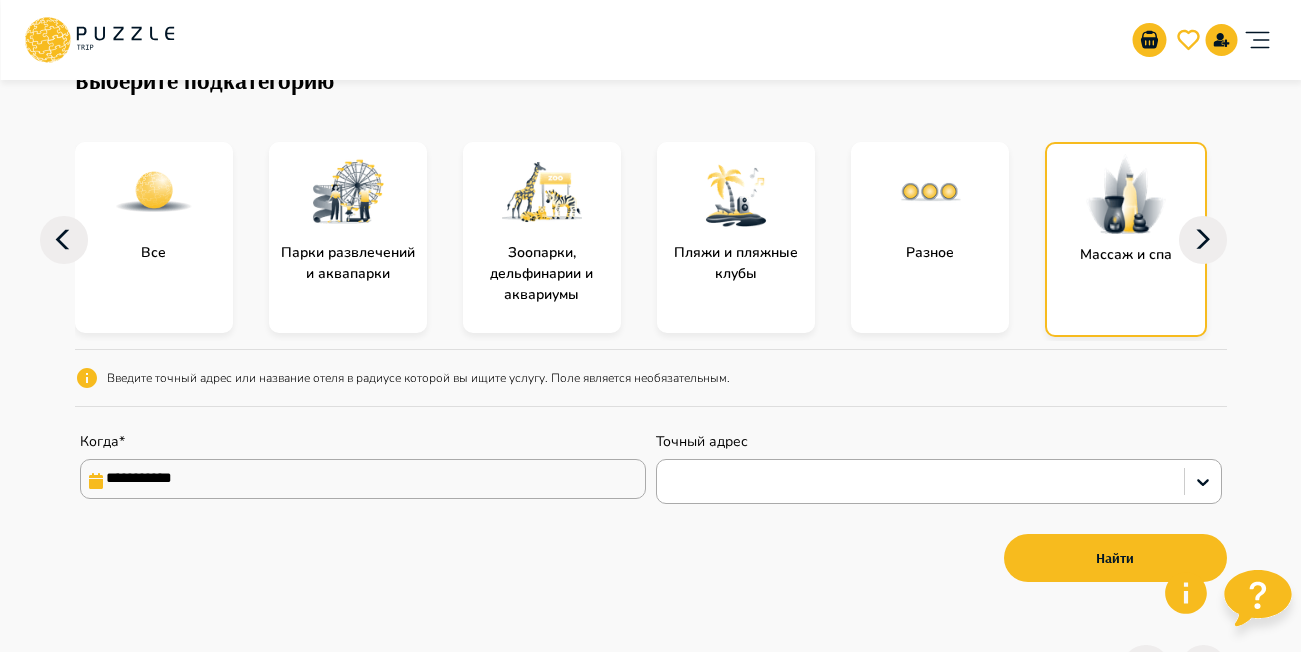 scroll, scrollTop: 300, scrollLeft: 0, axis: vertical 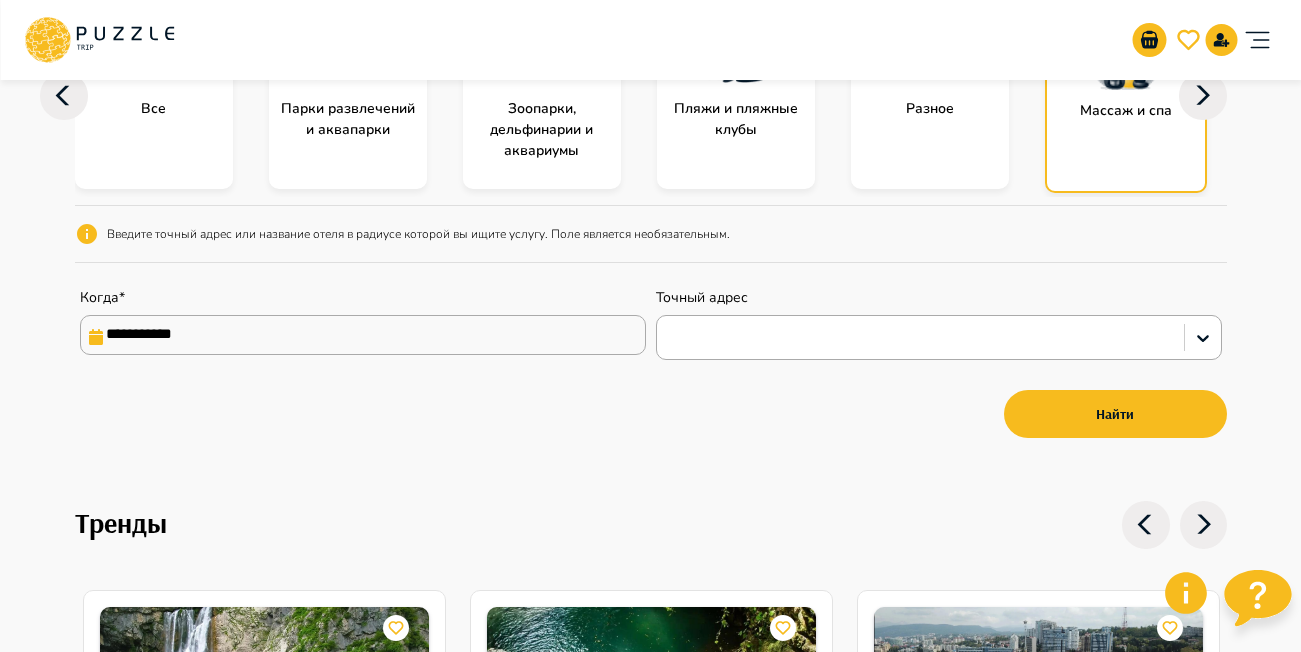 click on "**********" at bounding box center (363, 335) 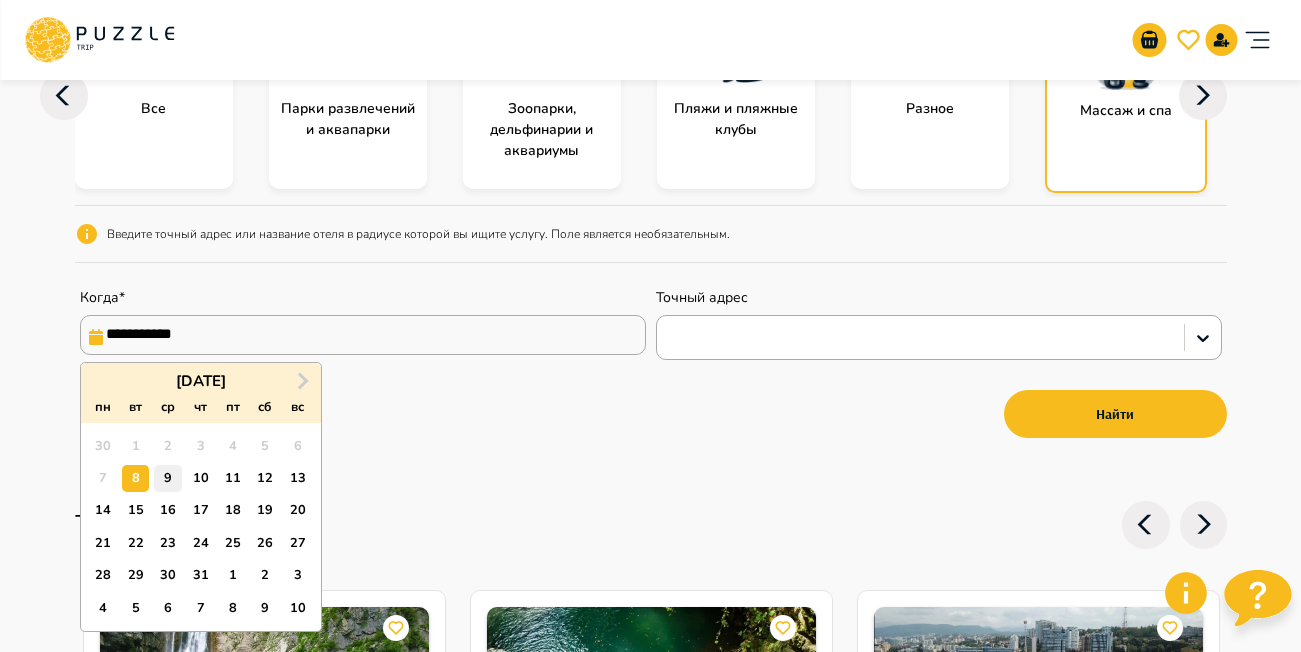 click on "9" at bounding box center [167, 478] 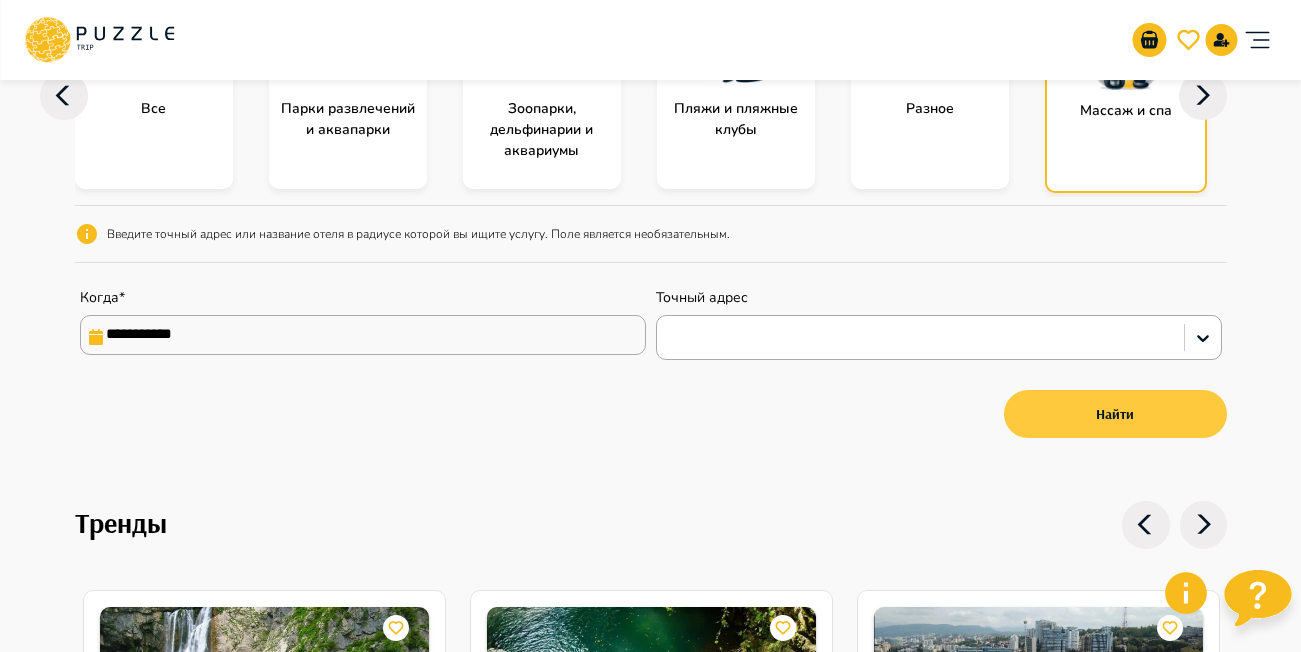 click on "Найти" at bounding box center [1115, 414] 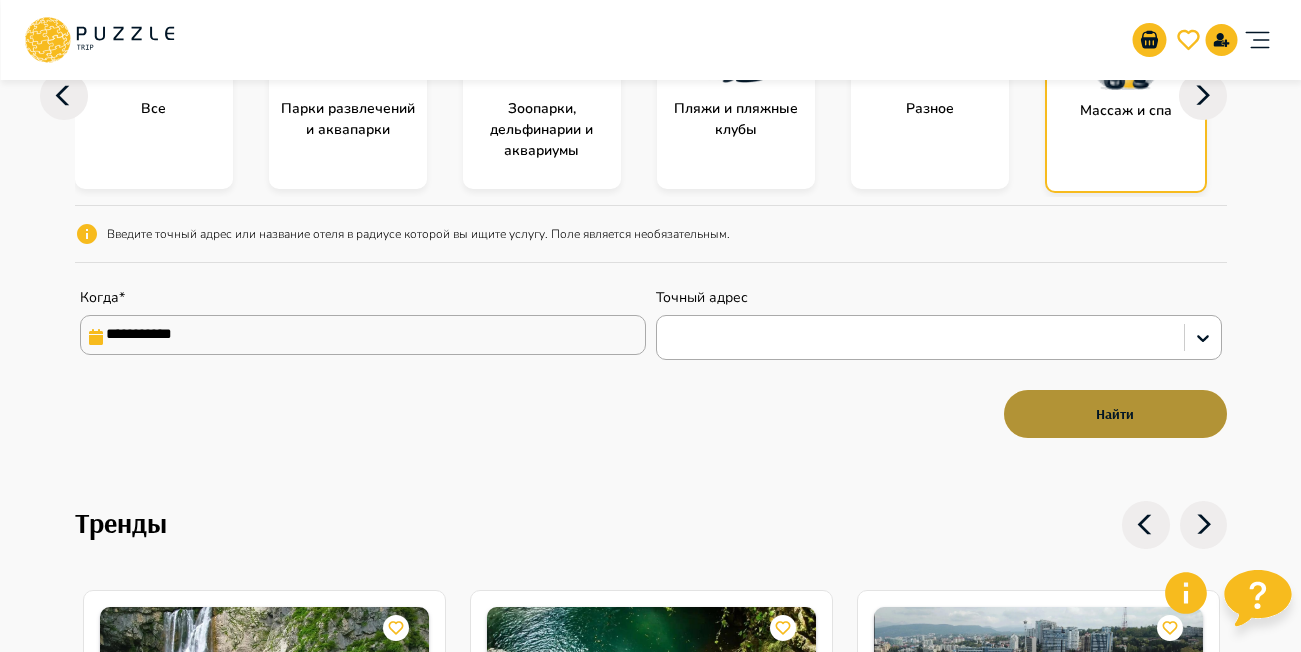 click on "Найти" at bounding box center (1115, 414) 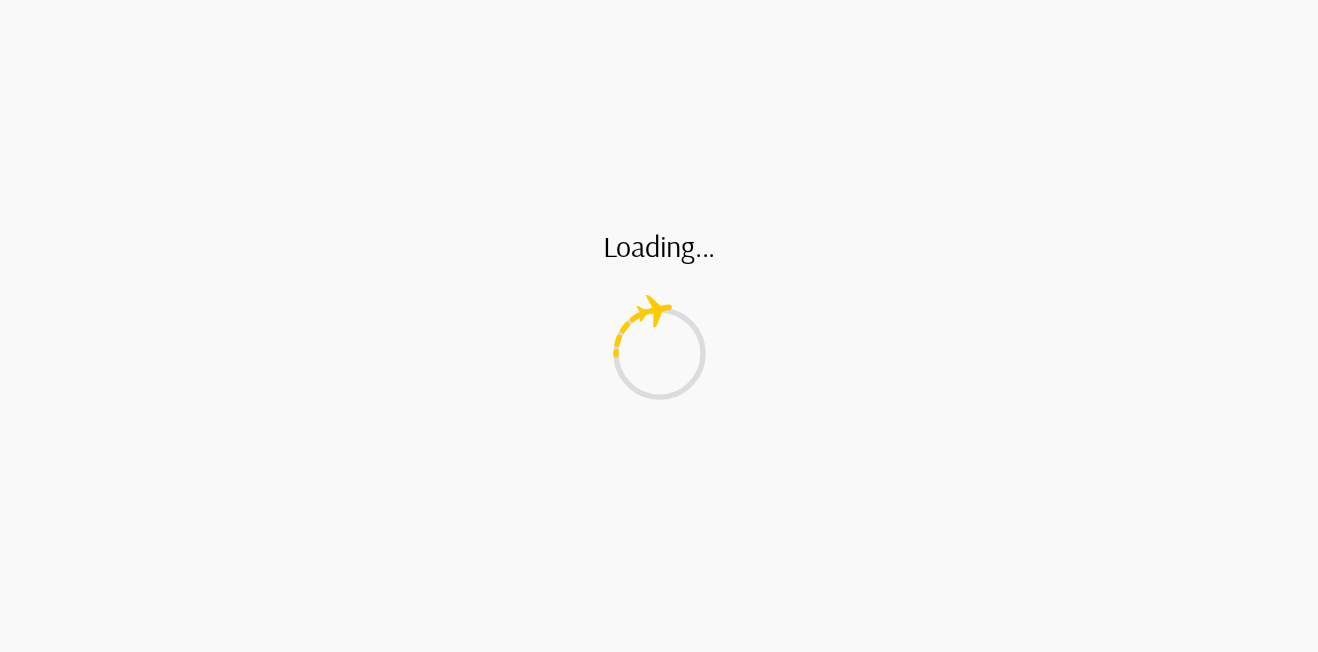 scroll, scrollTop: 0, scrollLeft: 0, axis: both 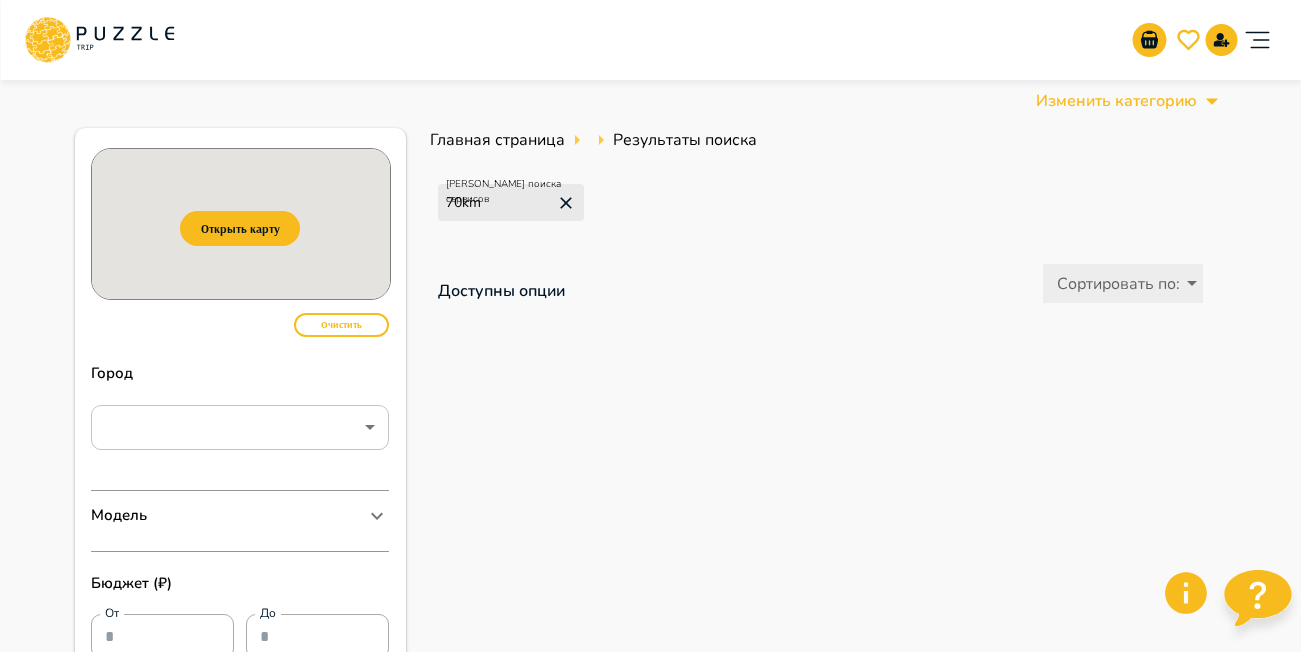 click on "Организаторам услуг Турагентствам Зарегистрироваться Войти RUB *** RU   ** Изменить категорию Открыть карту Для навигации используйте клавиши со стрелками. Очистить Город ​ ​ Модель Нет доступных опций Бюджет (₽) От От До До 1 1 Радиус (Км) 70 1 300   Доступны опции Фильтр Главная страница Результаты поиска Радиус поиска сервисов 70 km   Доступны опции Сортировать по :  ​ Компания Помощь Блог Юридическая информация Условия Политика конфиденциальности Свяжитесь с нами Telegram Whatsapp ООО Технологии Путешествий ИНН : 7743434480 КПП : 774301001 ОГРН : 1237700897741 Юридический адрес :" at bounding box center [650, 699] 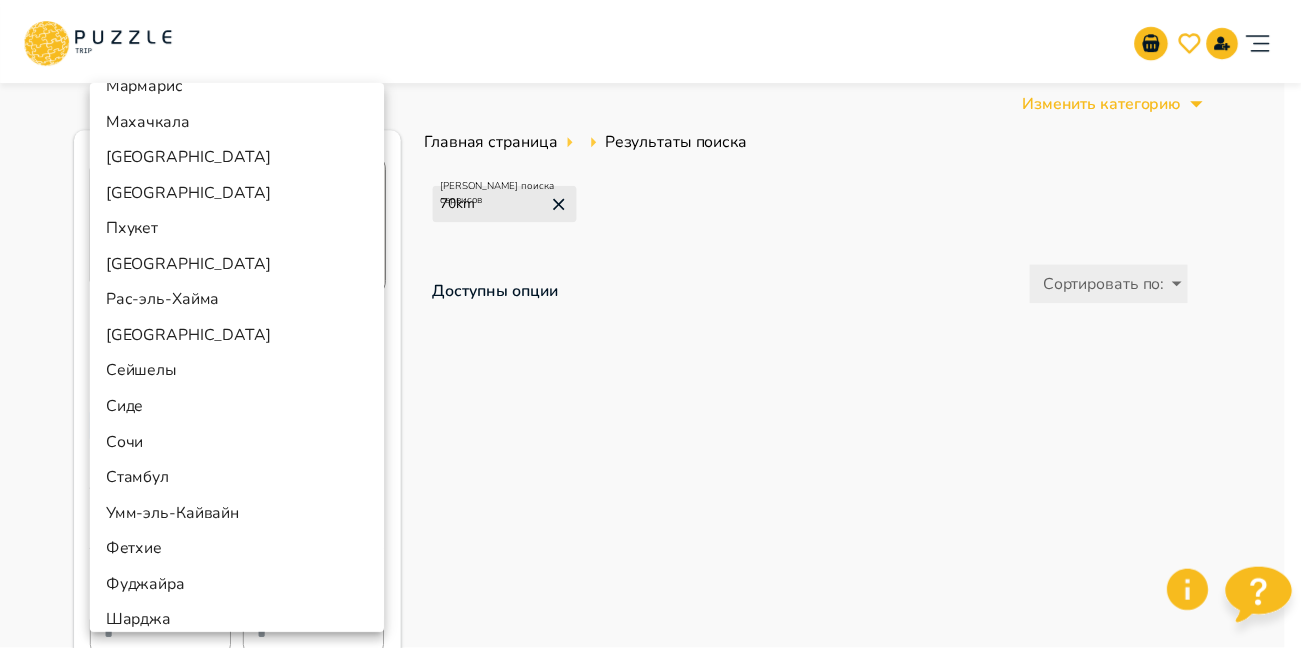 scroll, scrollTop: 600, scrollLeft: 0, axis: vertical 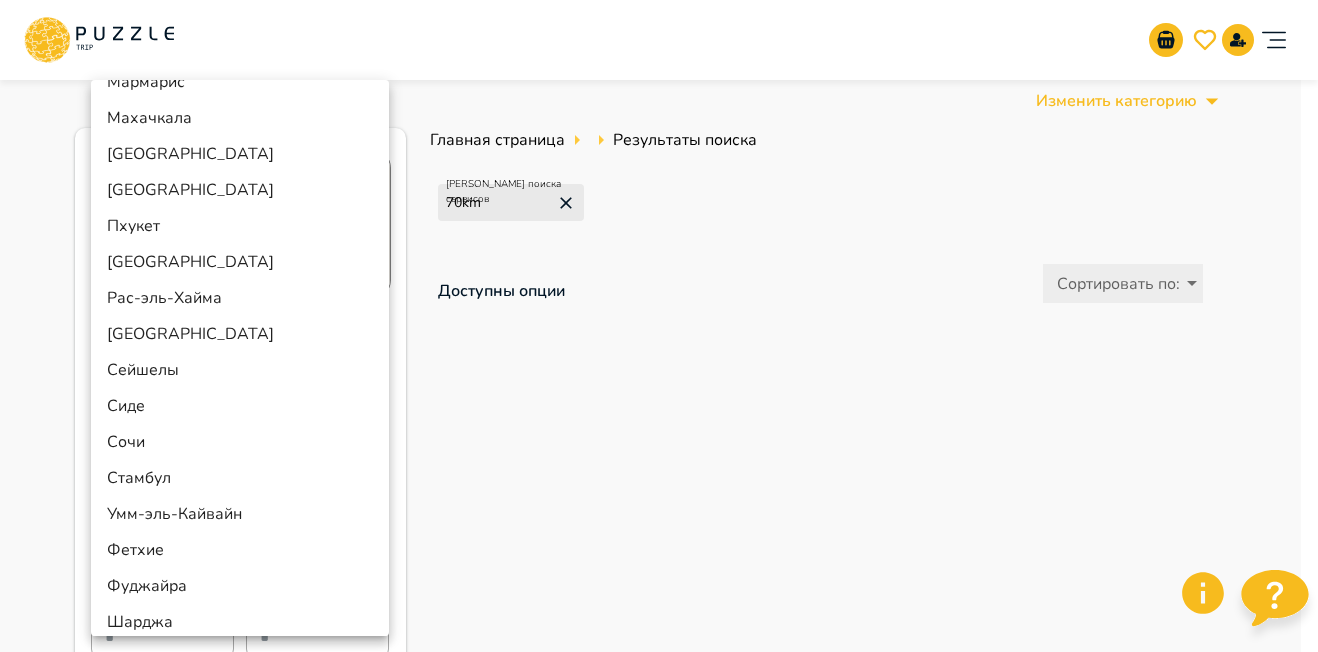 click on "Сочи" at bounding box center [240, 442] 